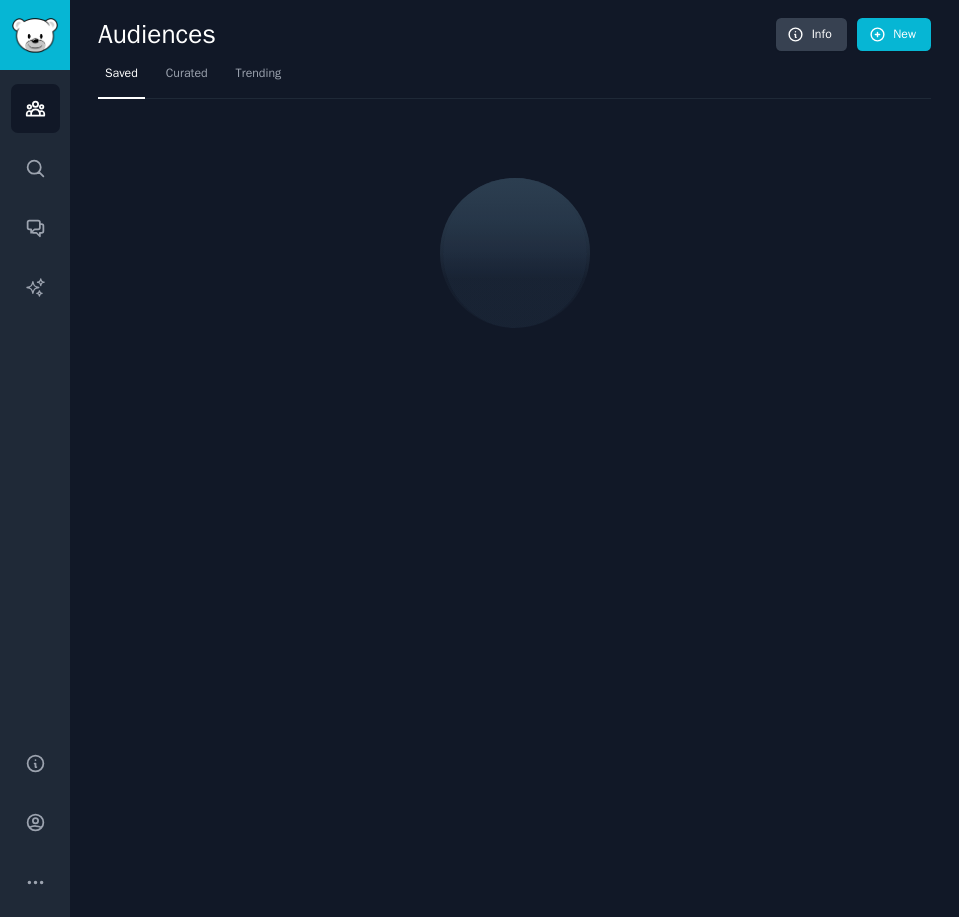 scroll, scrollTop: 0, scrollLeft: 0, axis: both 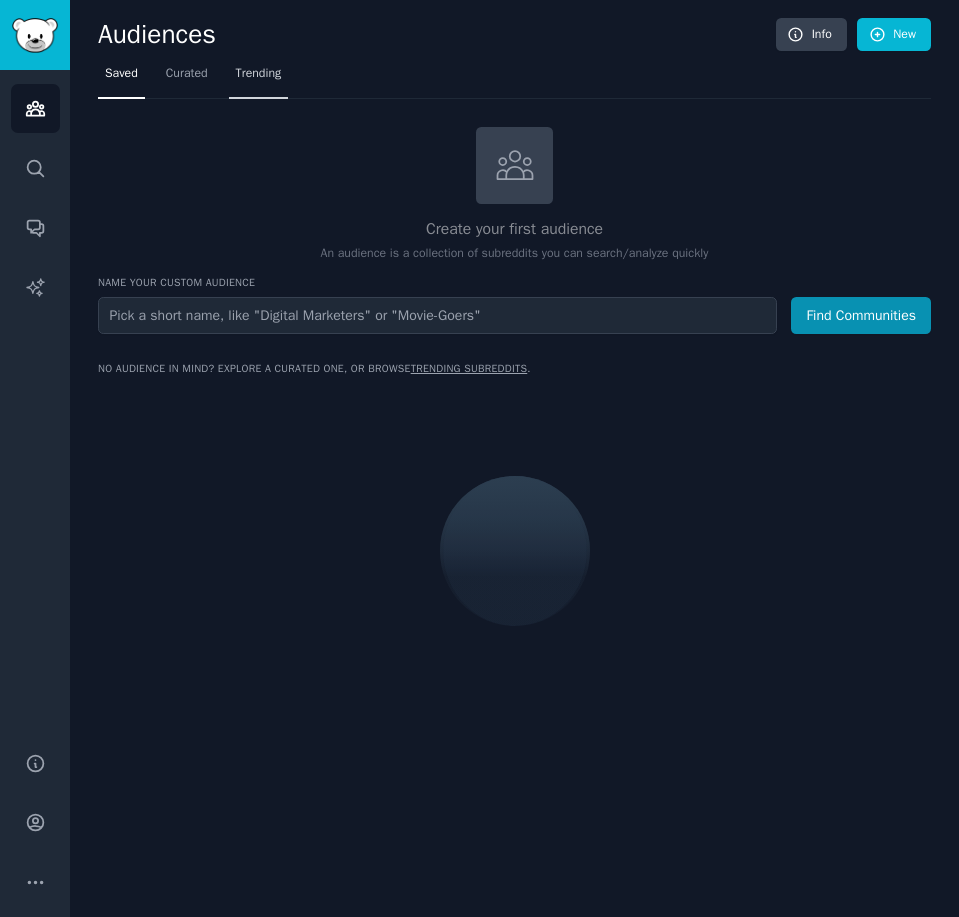 click on "Trending" at bounding box center (259, 74) 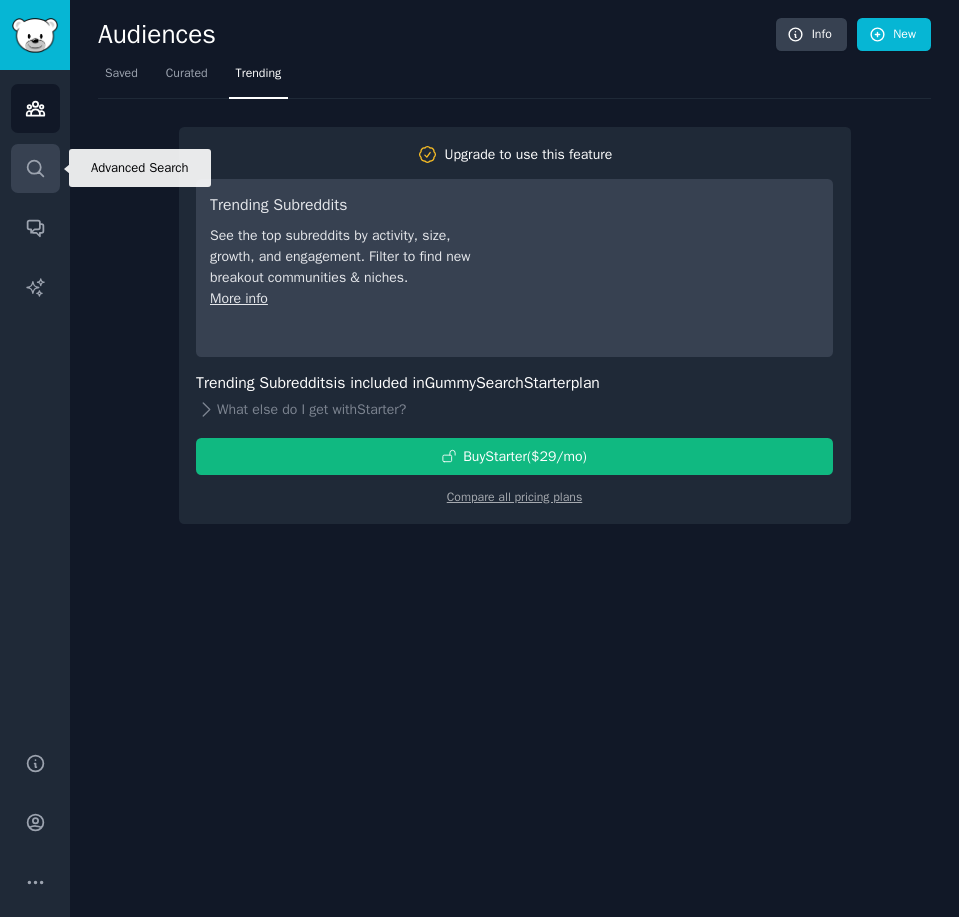 click 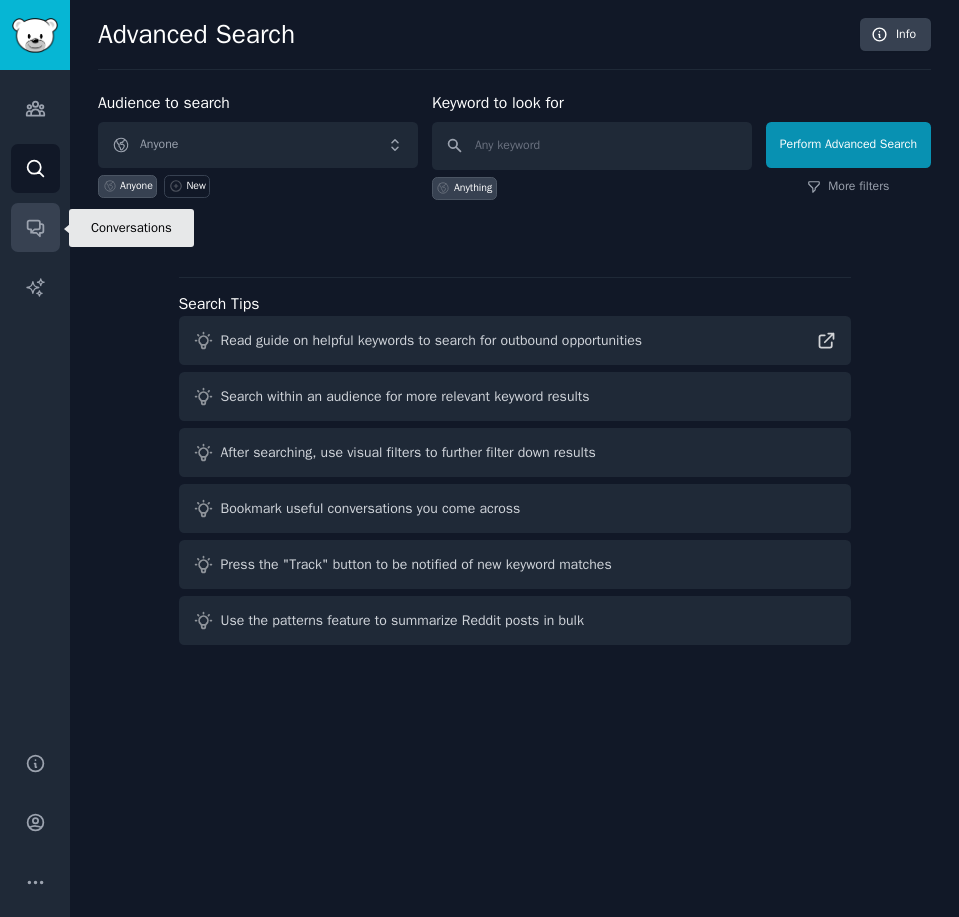 click 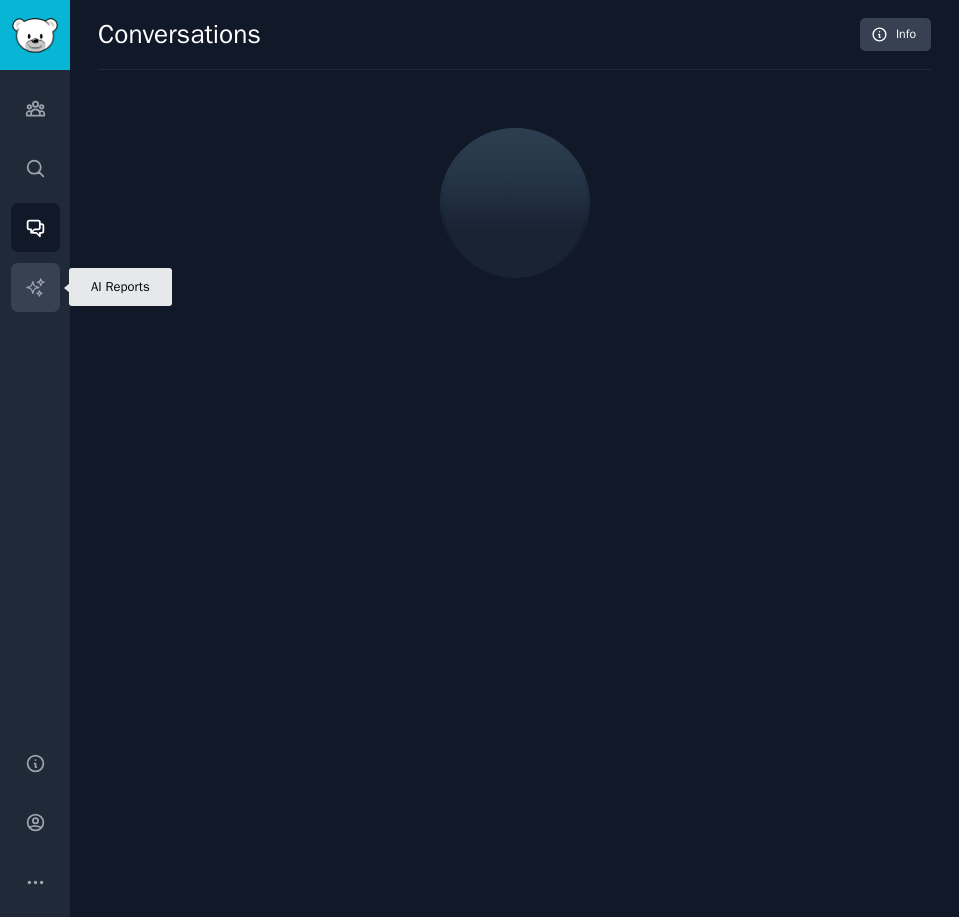 click 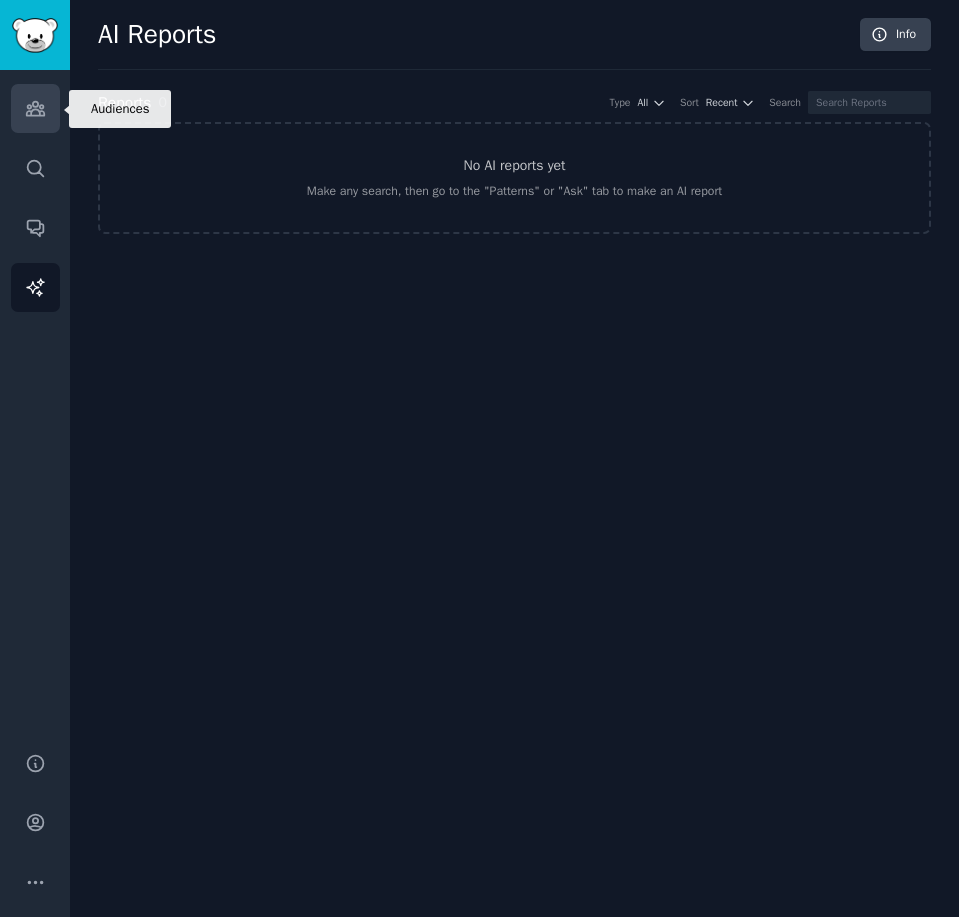 click 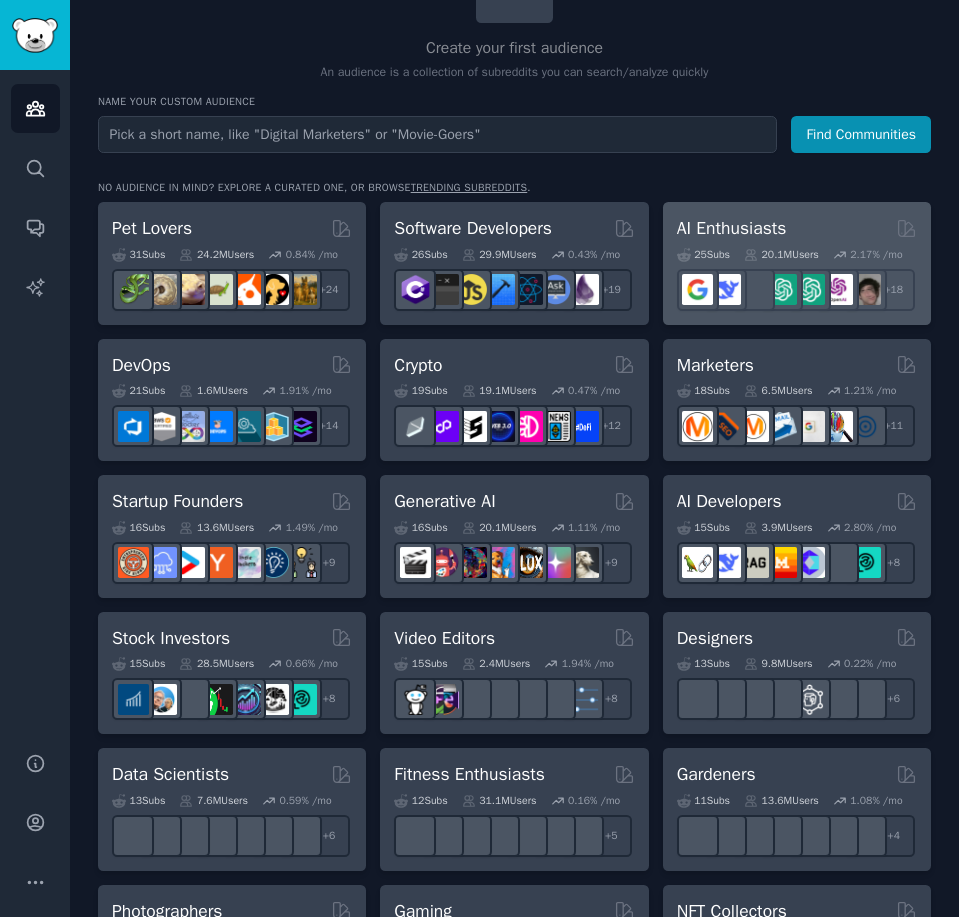 scroll, scrollTop: 187, scrollLeft: 0, axis: vertical 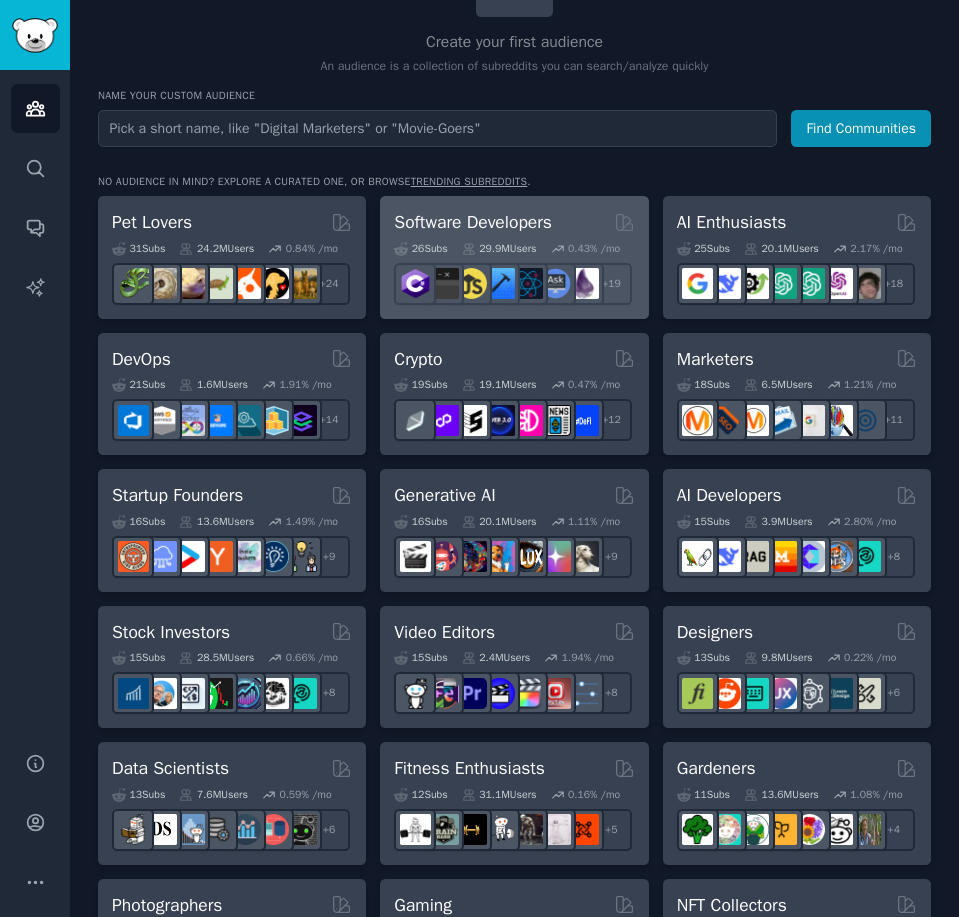 click on "Software Developers 26 Sub s 29.9M Users 0.43 % /mo r/elixir + 19" at bounding box center (514, 257) 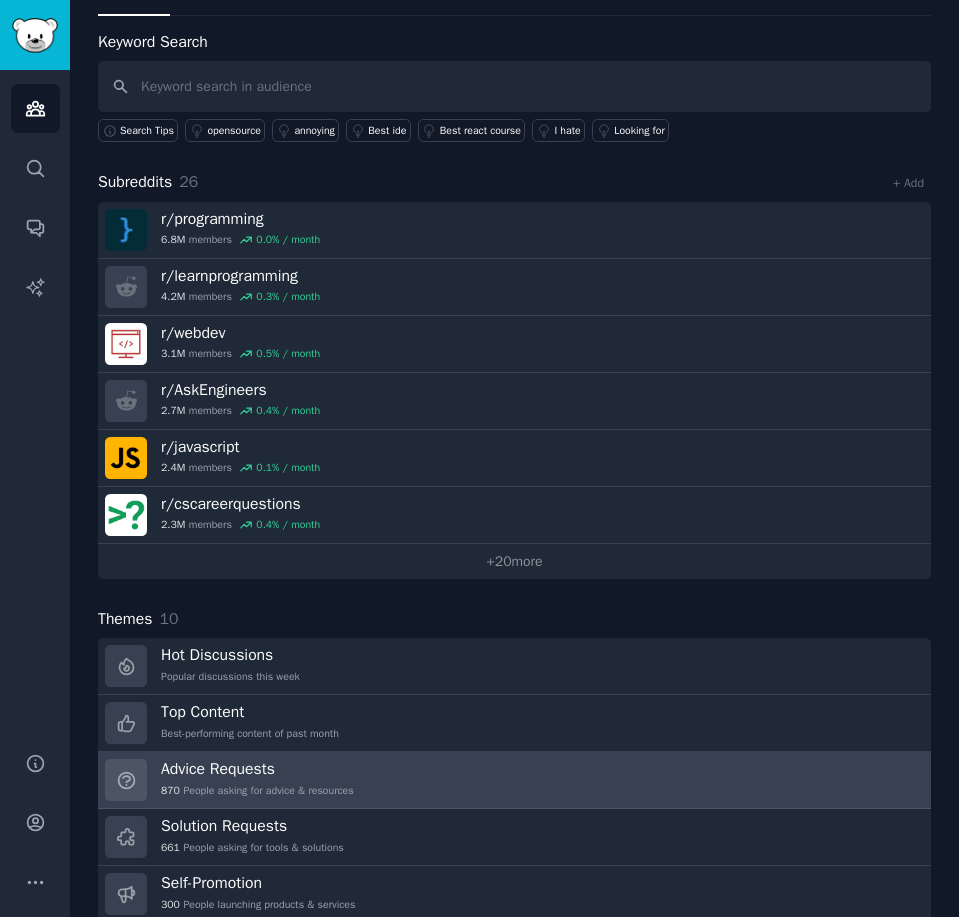scroll, scrollTop: 82, scrollLeft: 0, axis: vertical 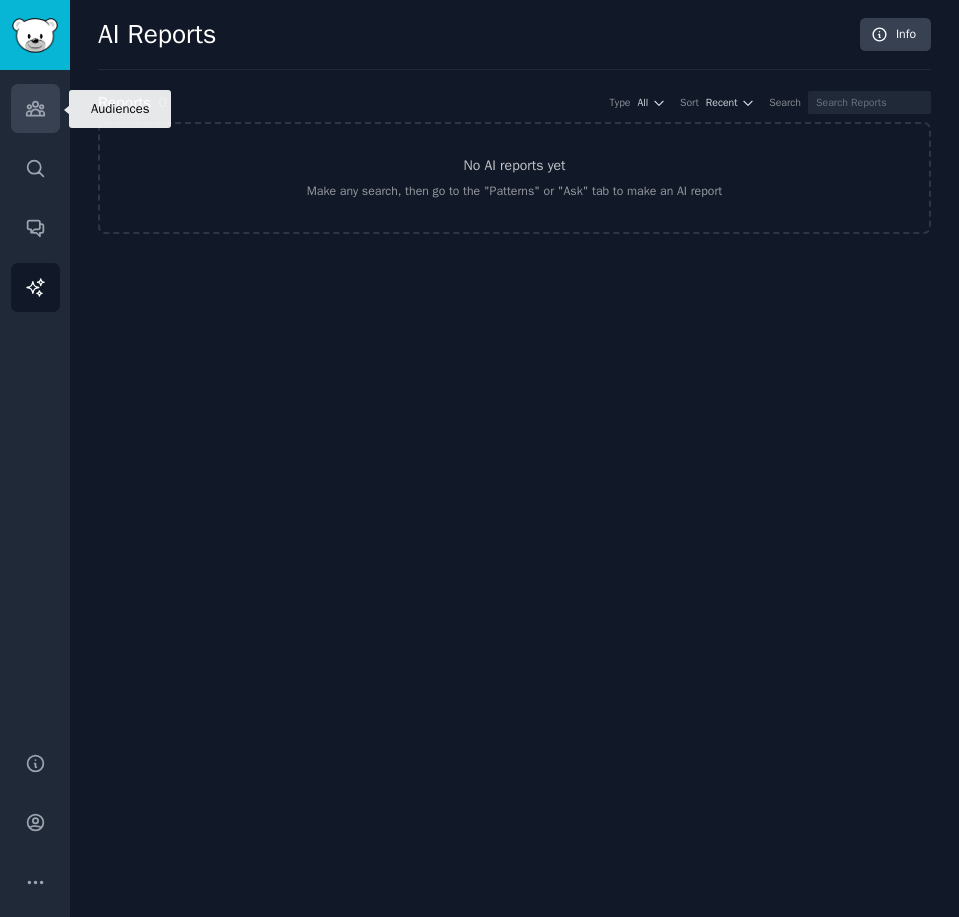 click 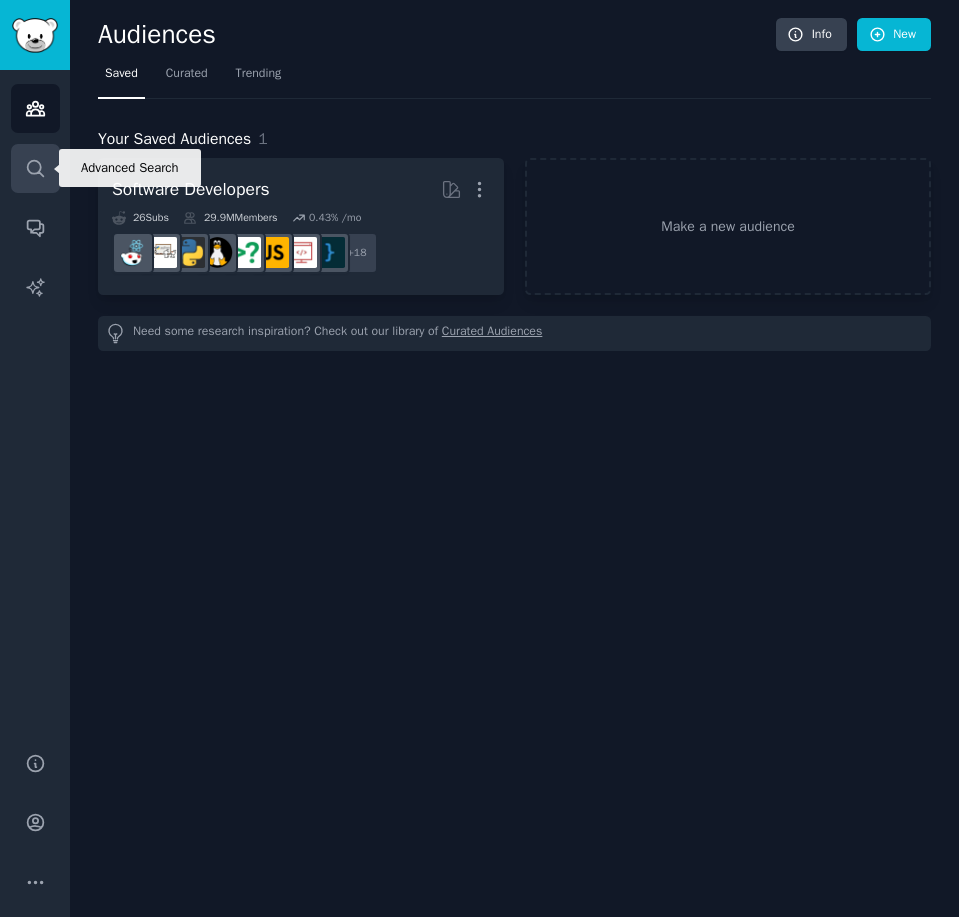 click 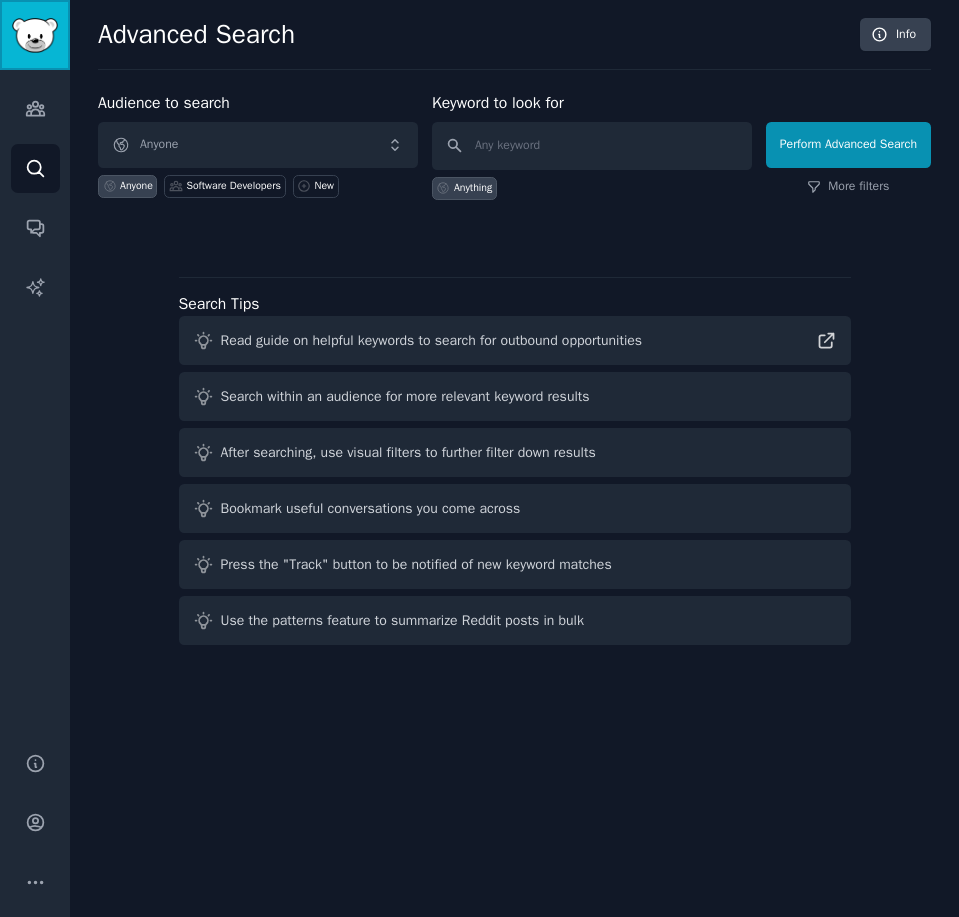 click at bounding box center [35, 35] 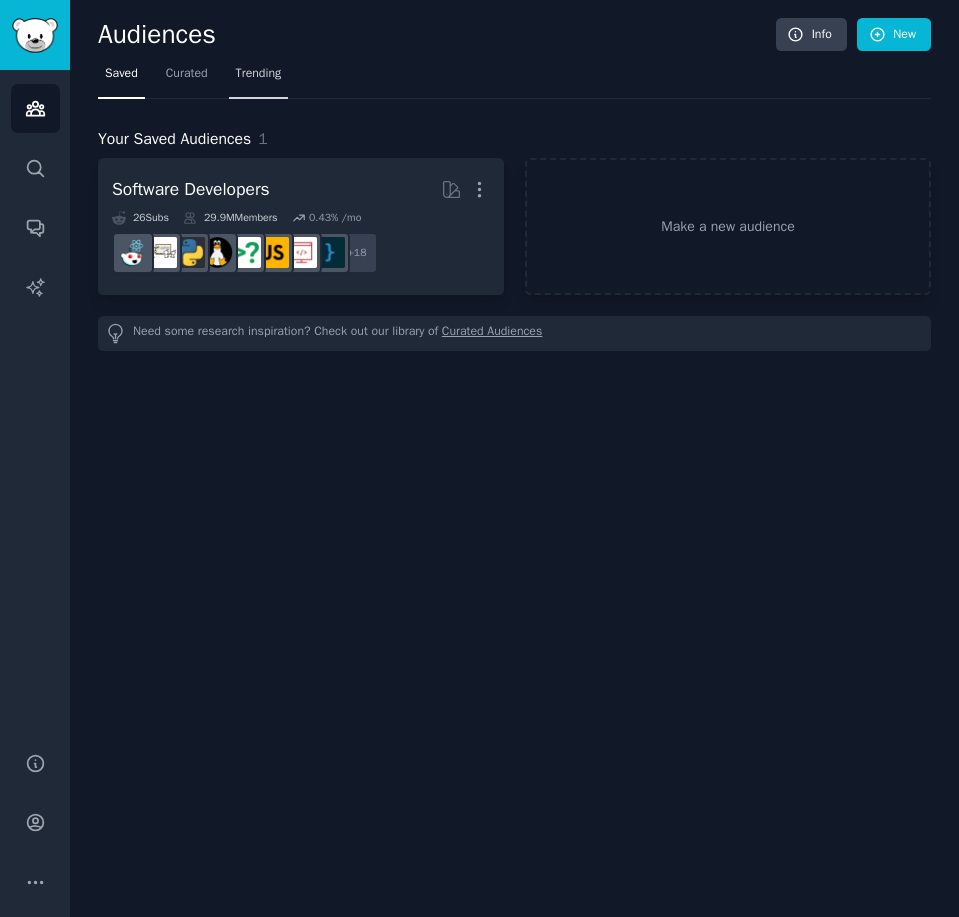 click on "Trending" at bounding box center (259, 74) 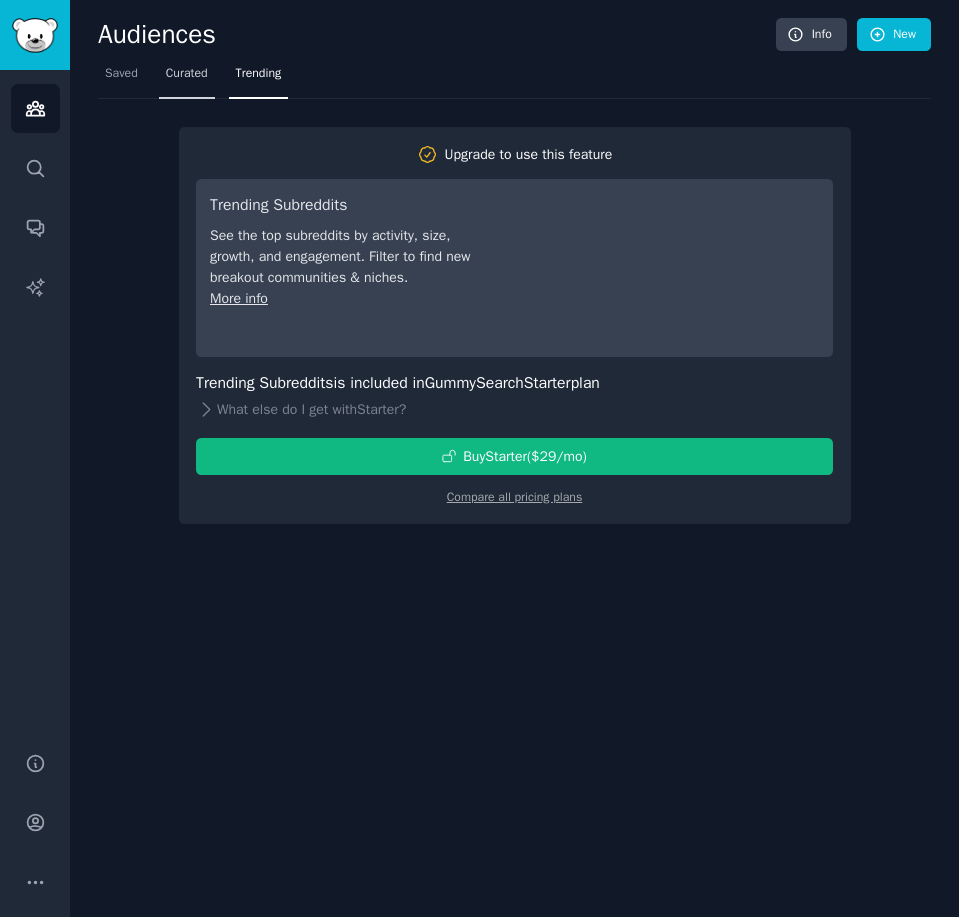 click on "Curated" at bounding box center (187, 74) 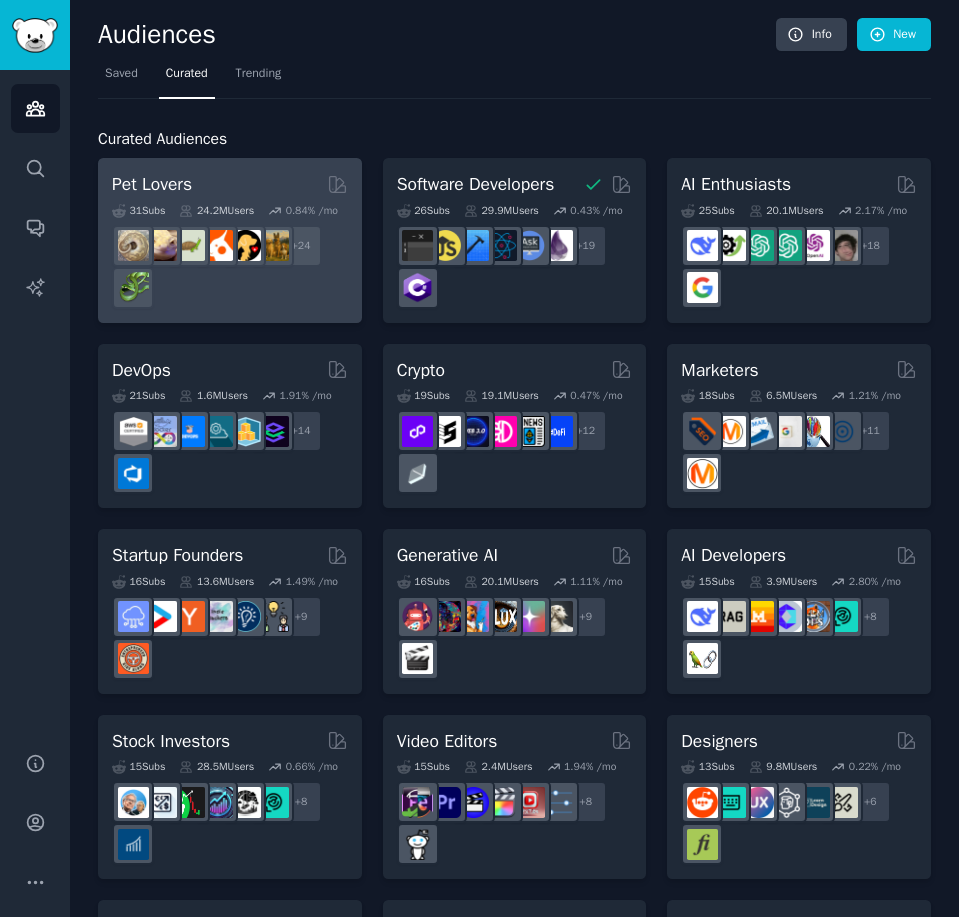 click on "Pet Lovers" at bounding box center [230, 184] 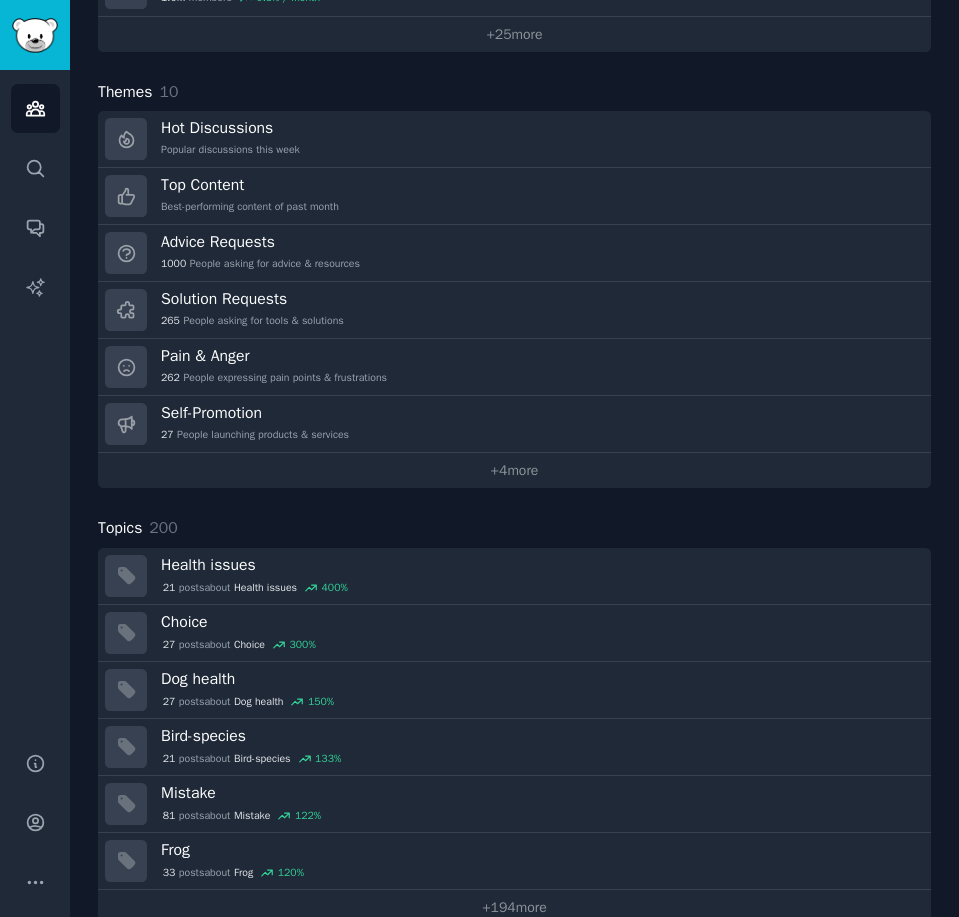 scroll, scrollTop: 646, scrollLeft: 0, axis: vertical 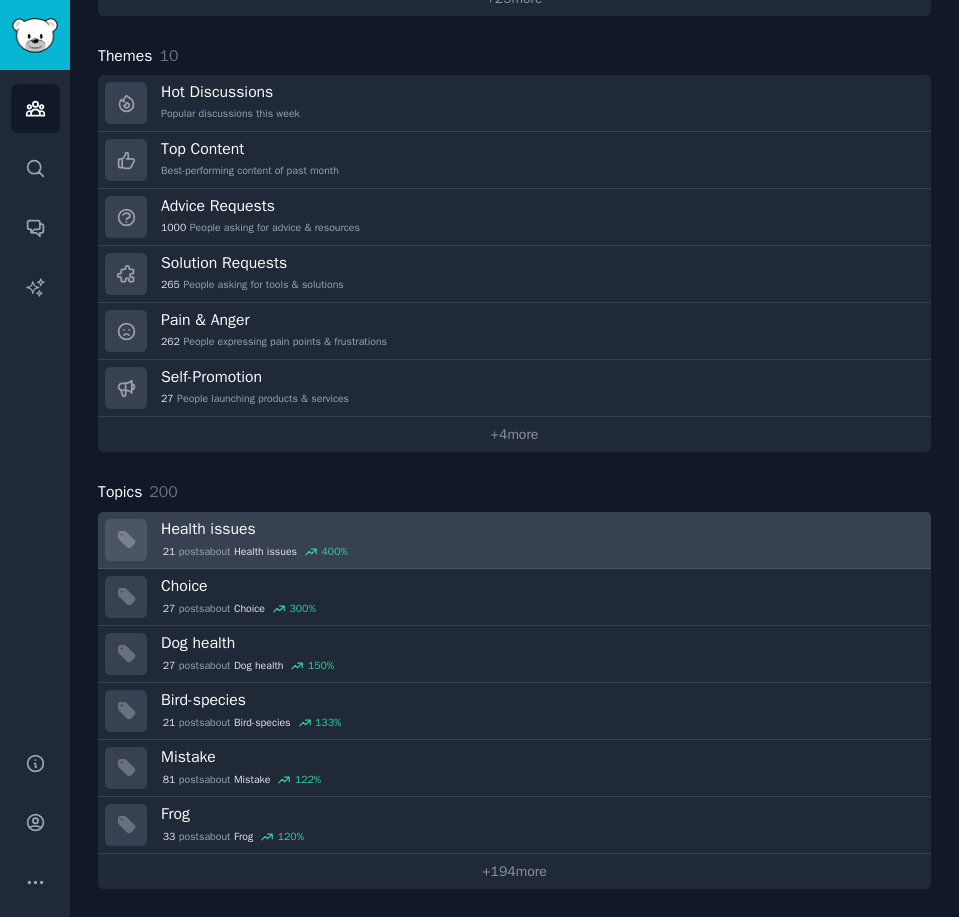 click on "Health issues" at bounding box center (539, 529) 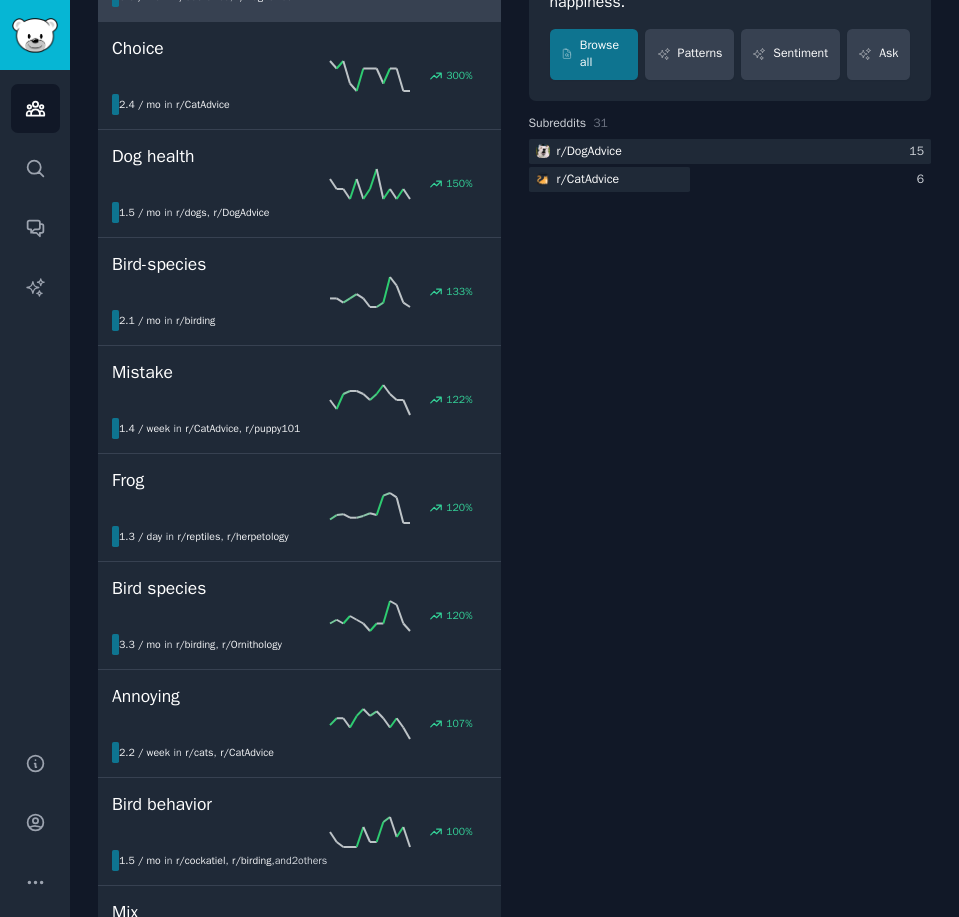 scroll, scrollTop: 0, scrollLeft: 0, axis: both 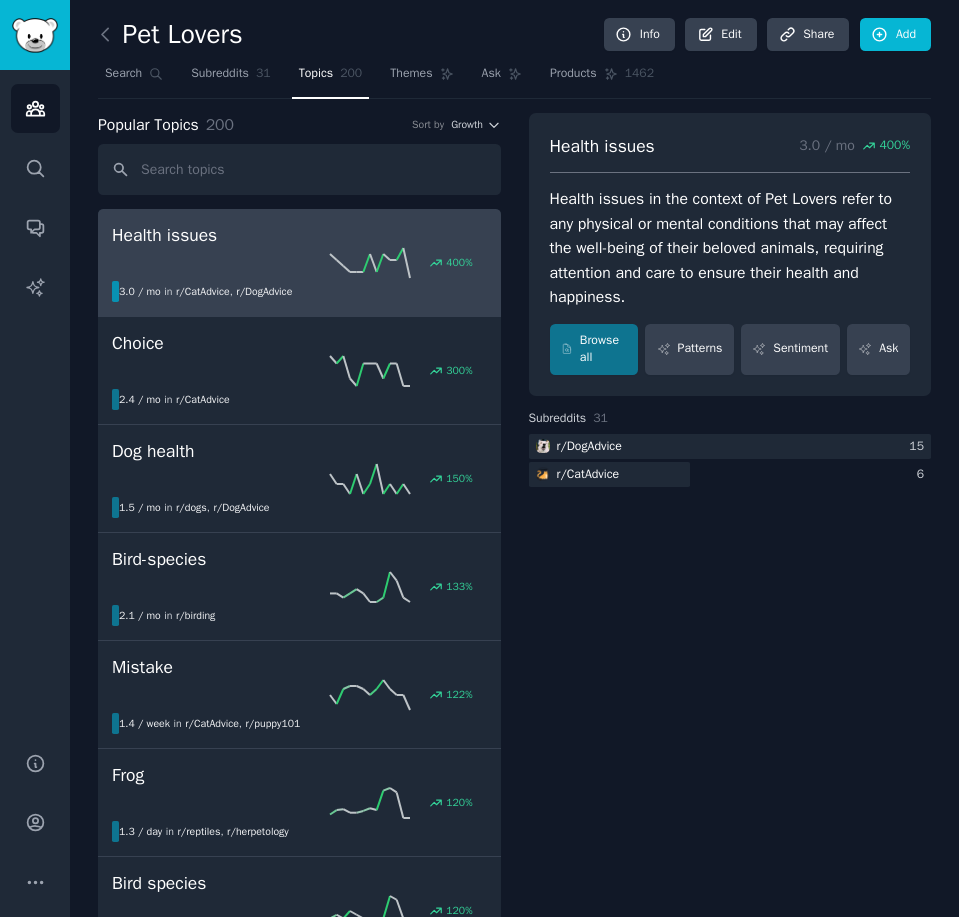 click on "Health issues" at bounding box center [299, 235] 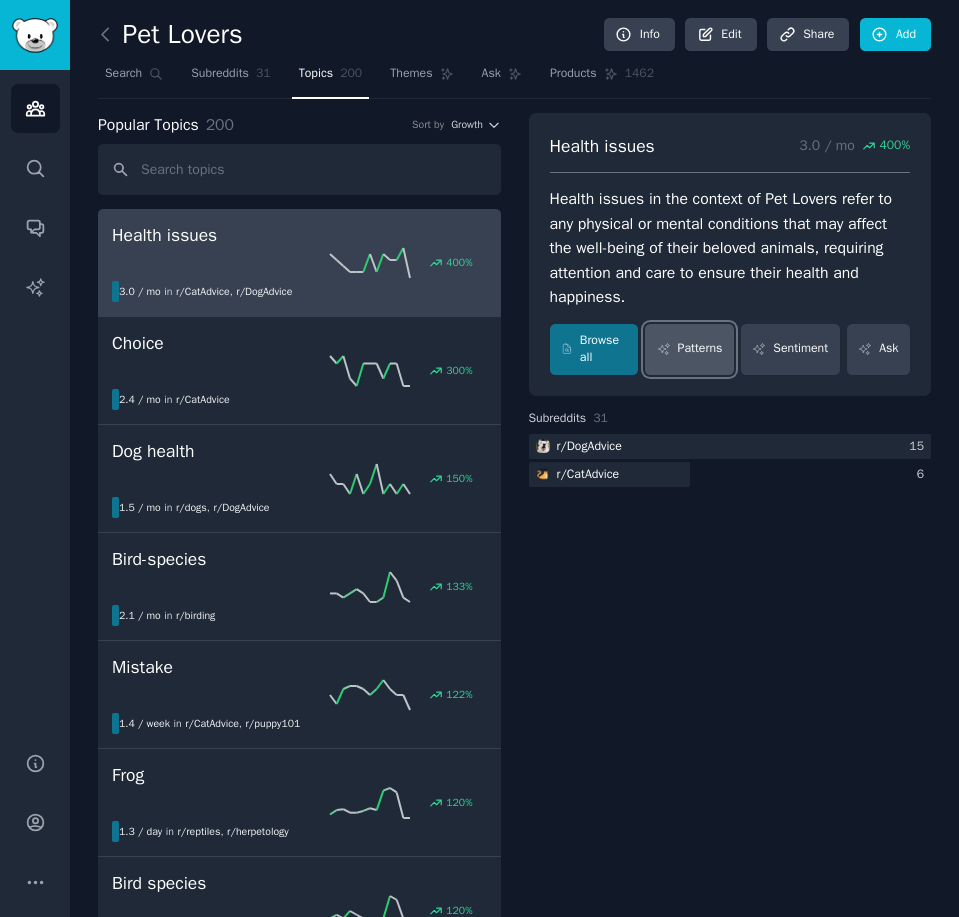 click on "Patterns" at bounding box center [689, 349] 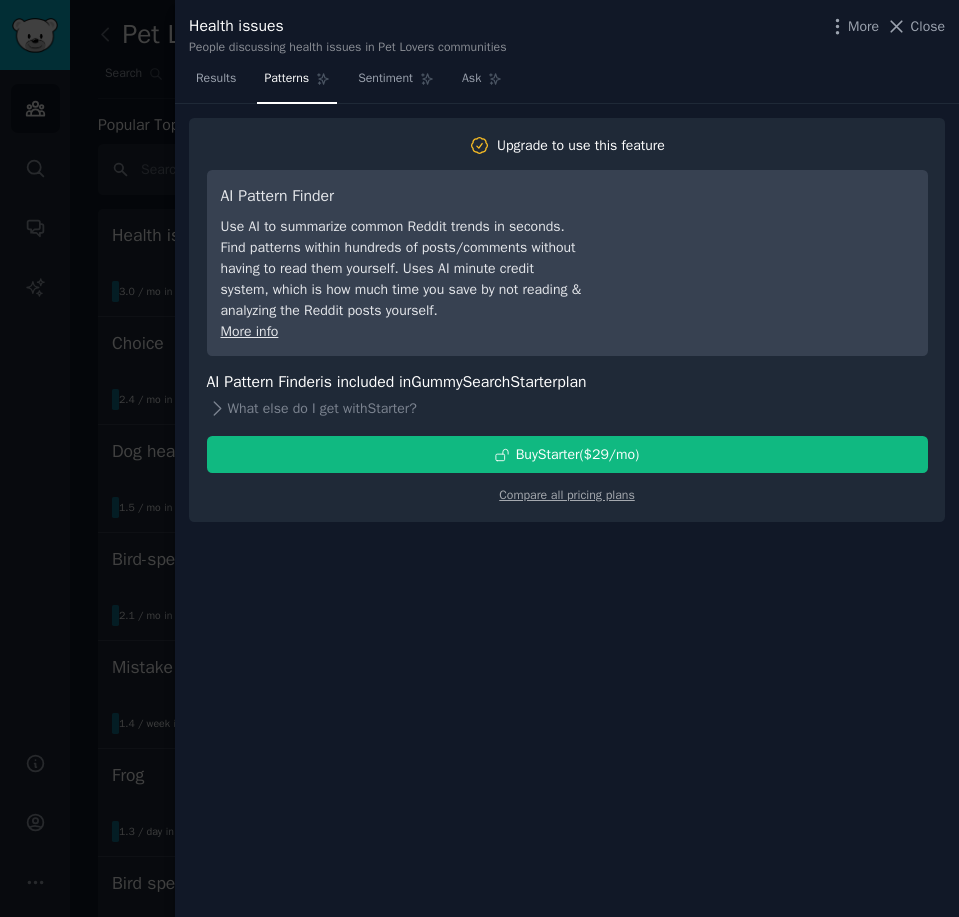 click at bounding box center [479, 458] 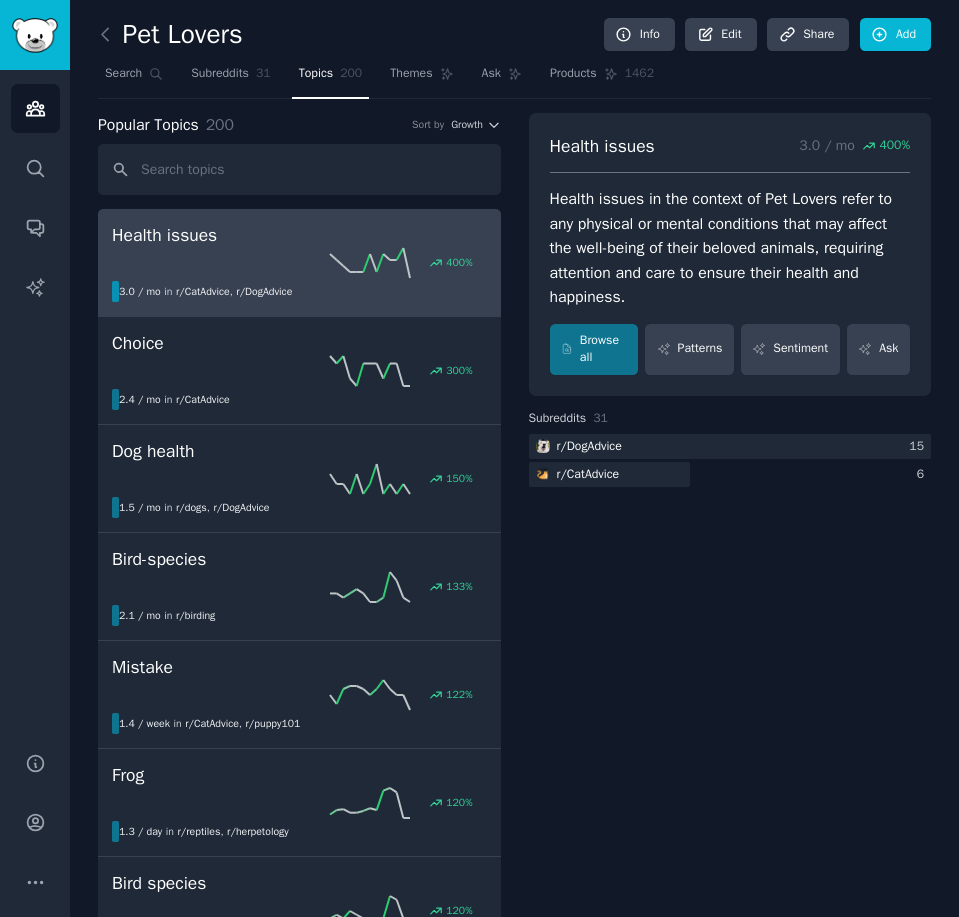 click on "400 %" at bounding box center (299, 263) 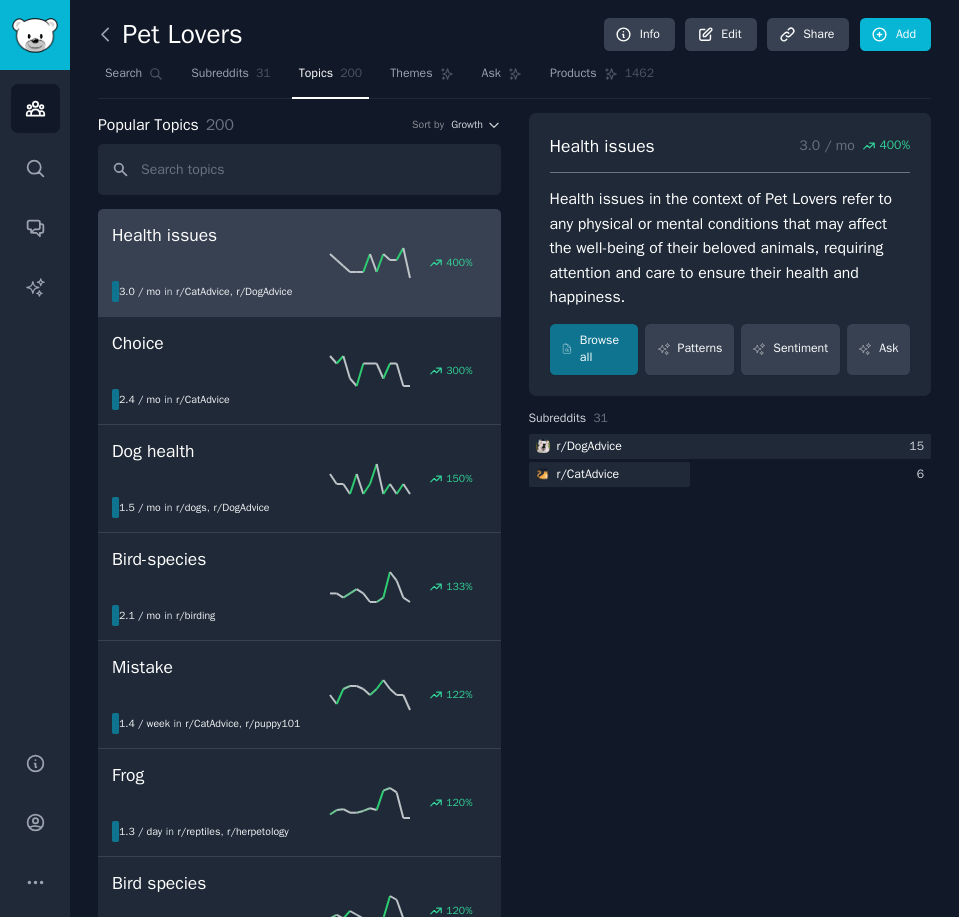 click 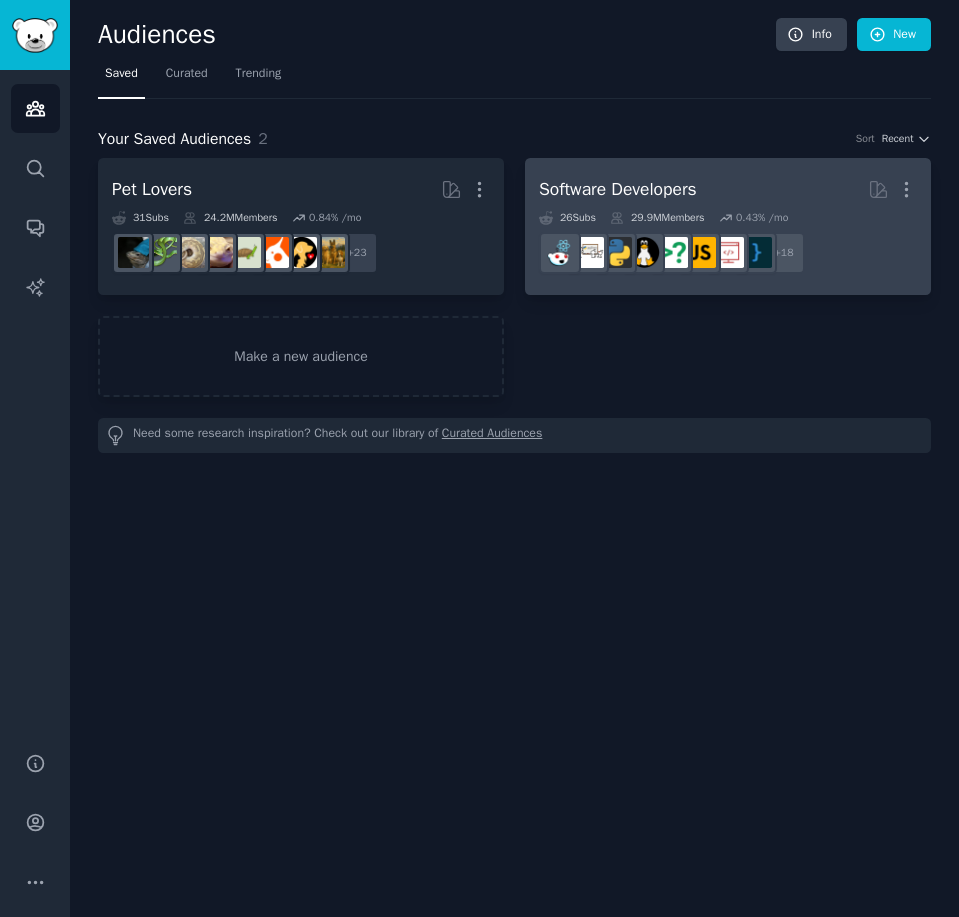 click on "Software Developers" at bounding box center [618, 189] 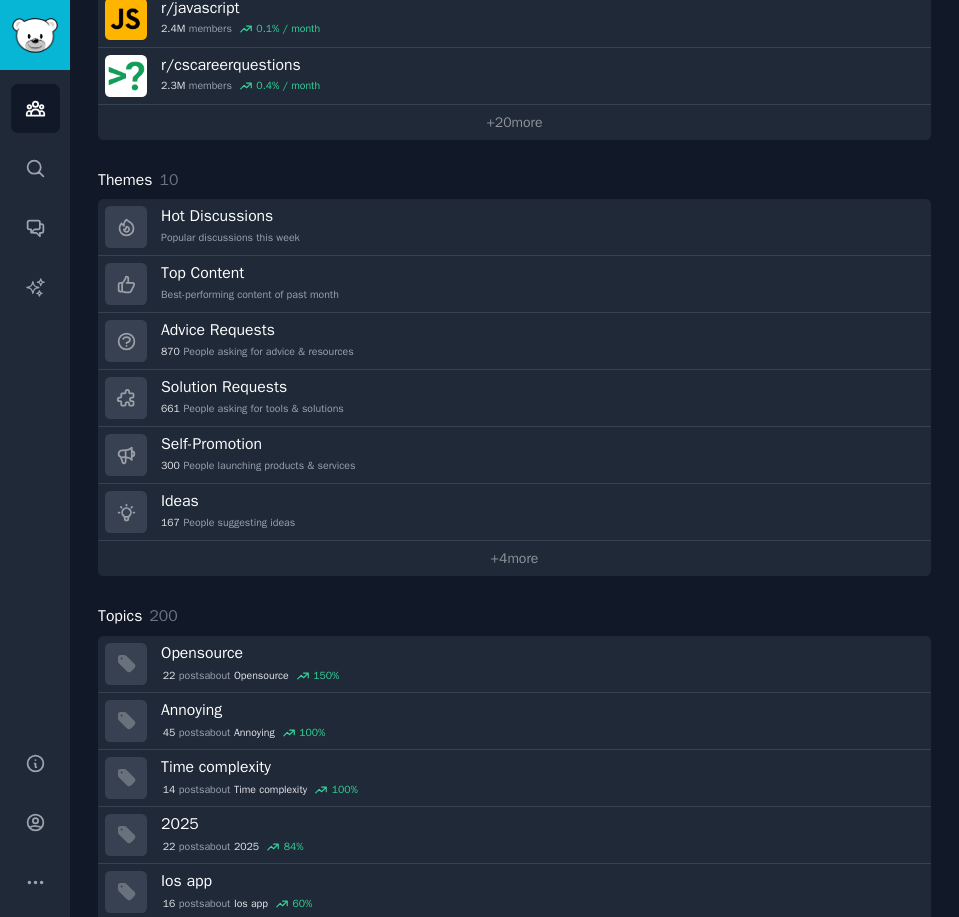 scroll, scrollTop: 505, scrollLeft: 0, axis: vertical 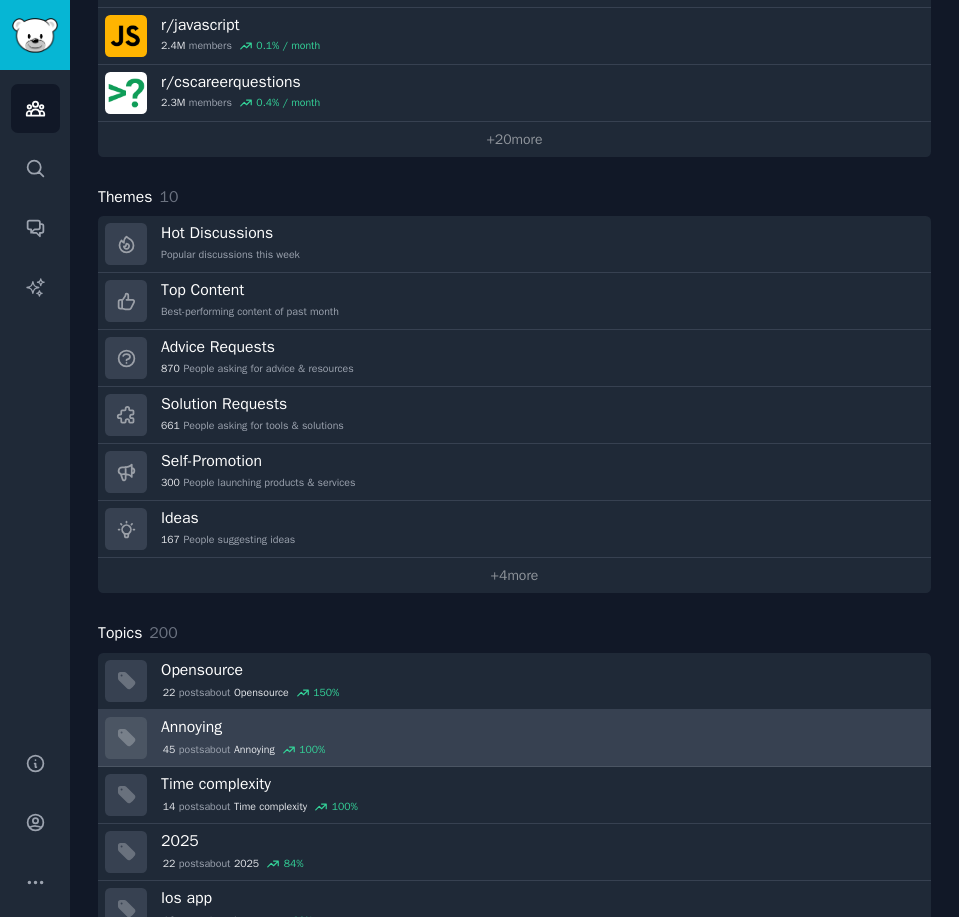 click on "45  post s  about  Annoying 100 %" at bounding box center [539, 750] 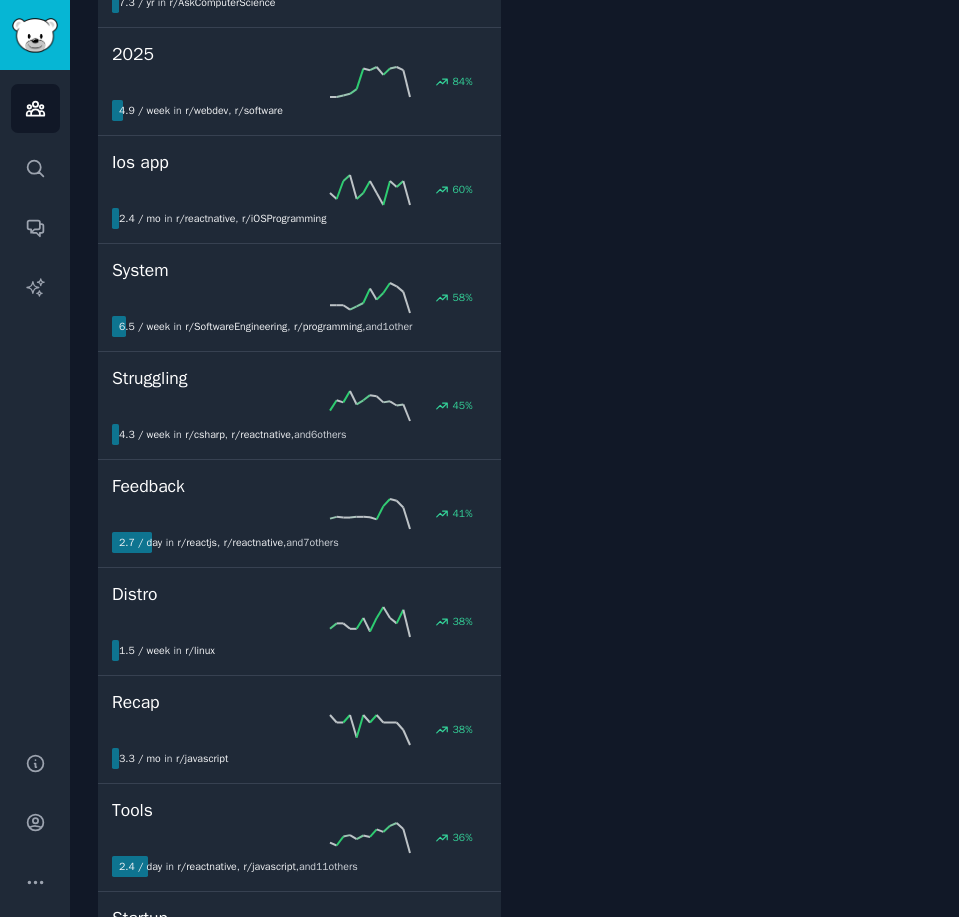 scroll, scrollTop: 0, scrollLeft: 0, axis: both 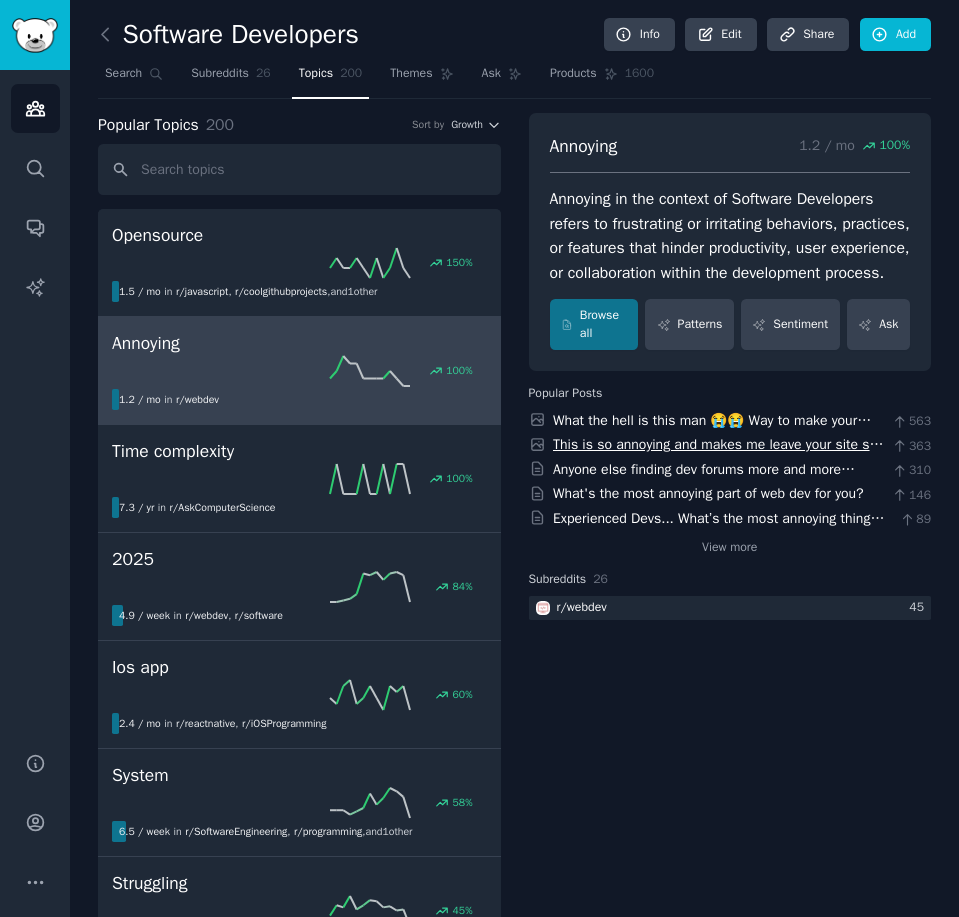click on "This is so annoying and makes me leave your site so fast." at bounding box center (718, 455) 